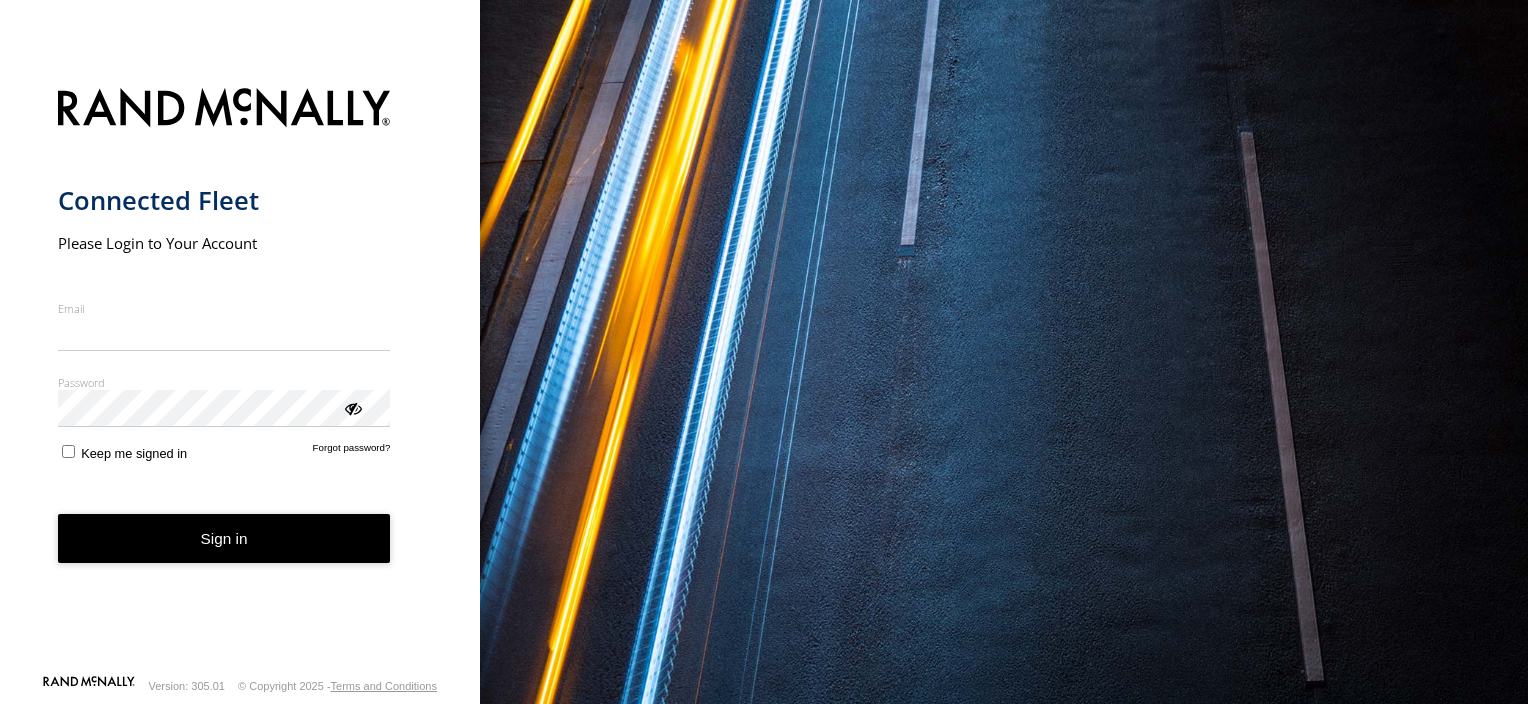 scroll, scrollTop: 0, scrollLeft: 0, axis: both 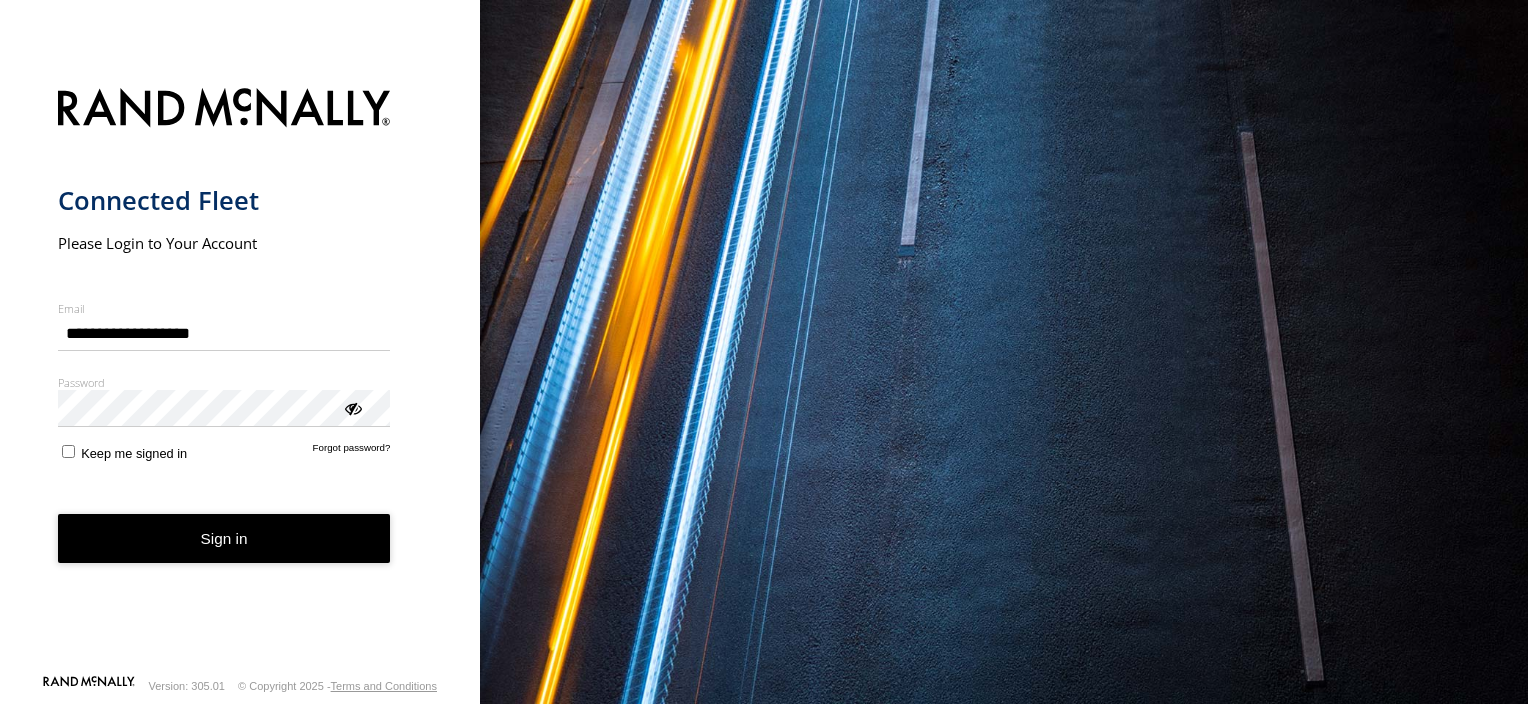 click on "**********" at bounding box center (240, 375) 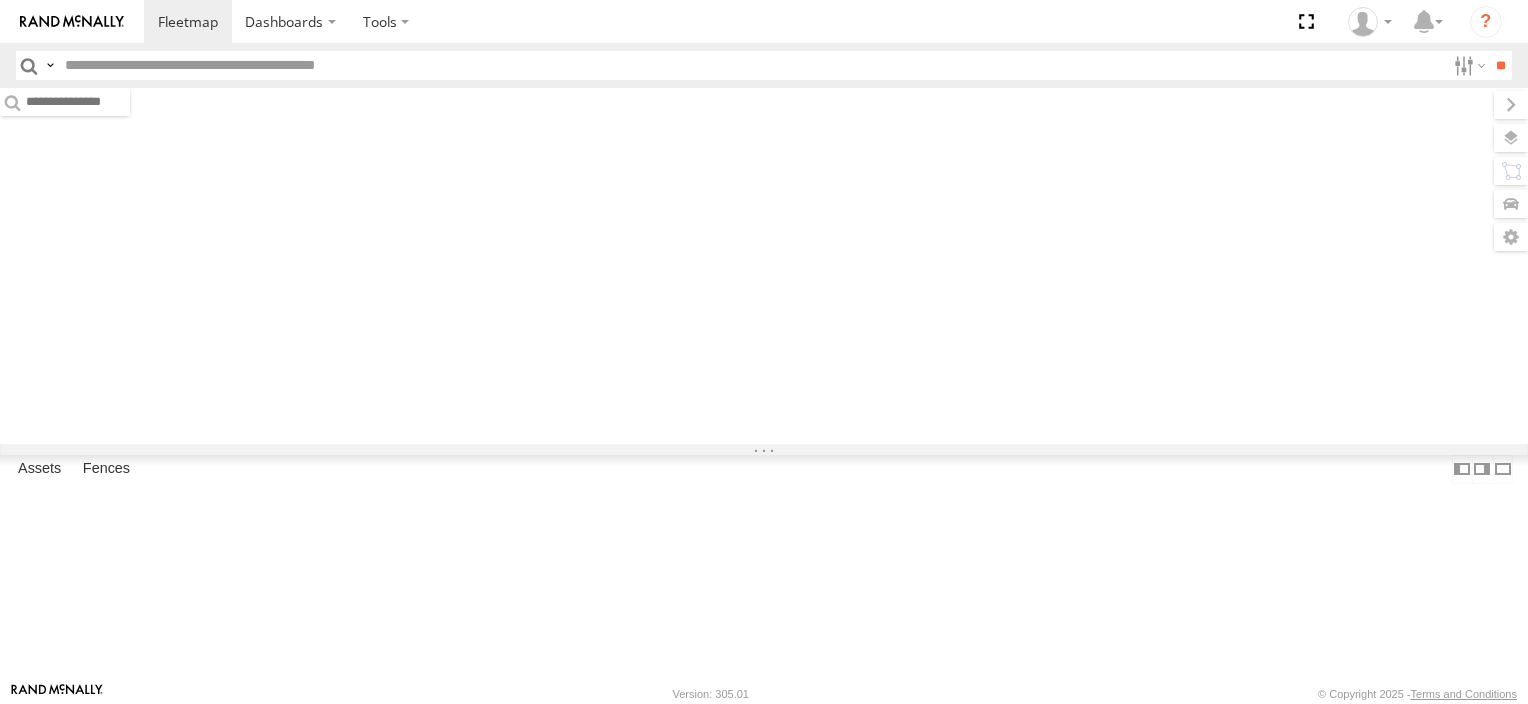 scroll, scrollTop: 0, scrollLeft: 0, axis: both 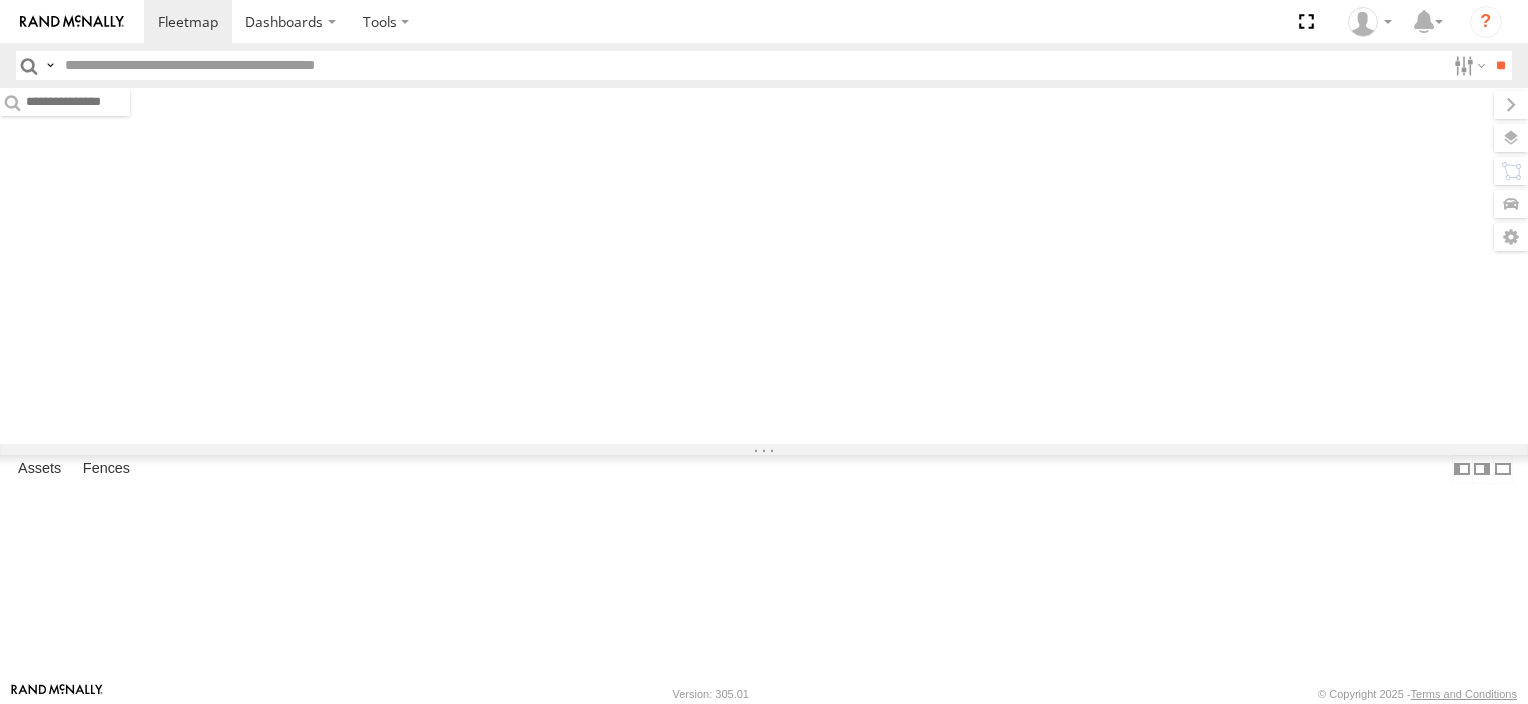 click at bounding box center (751, 65) 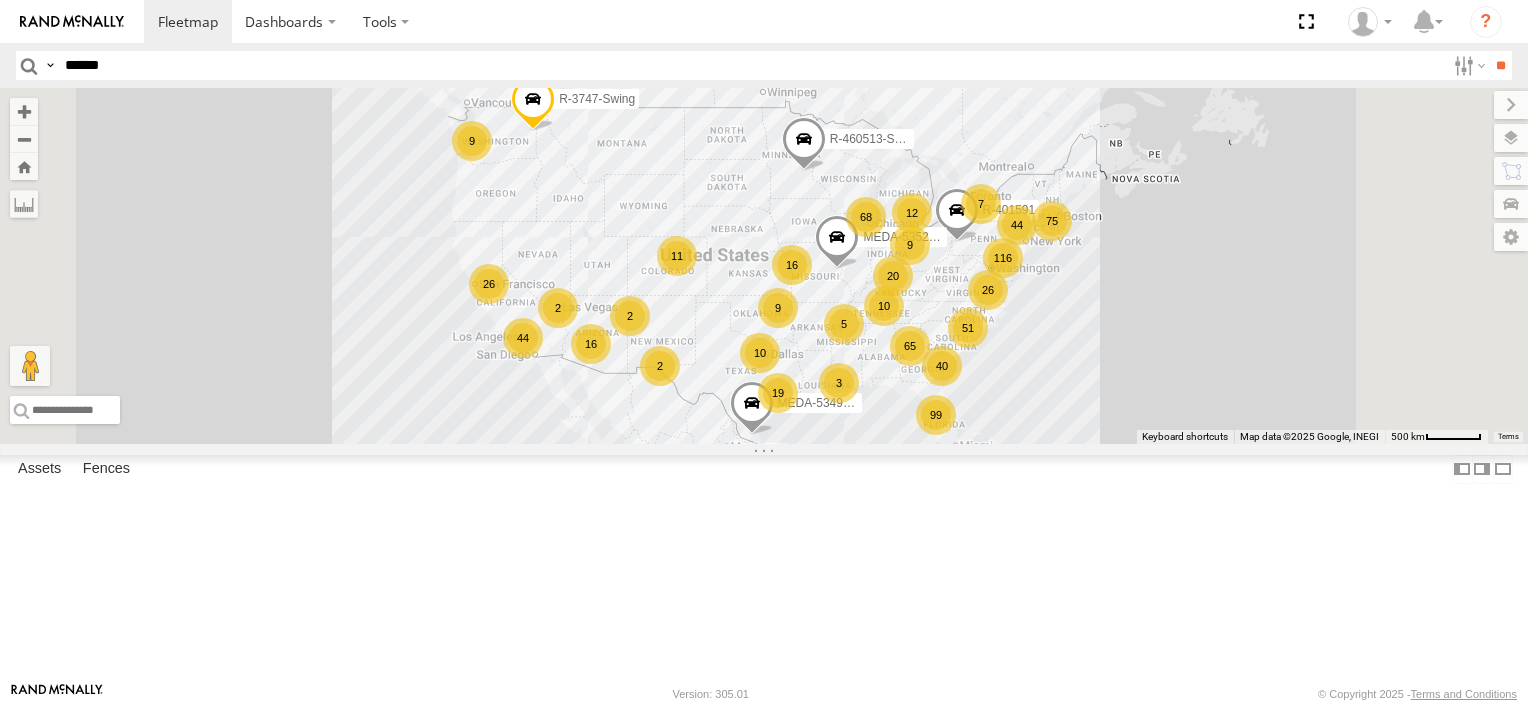 type on "******" 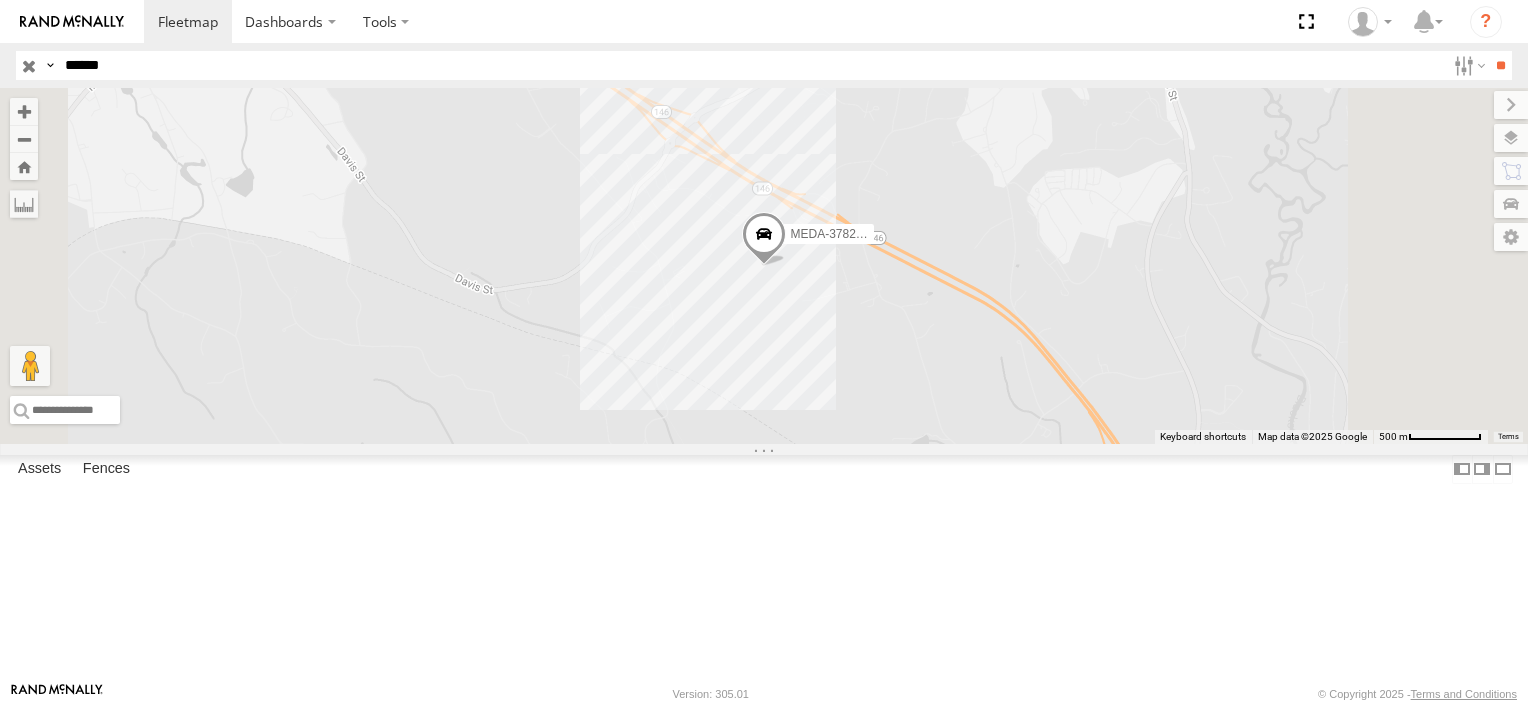 drag, startPoint x: 124, startPoint y: 62, endPoint x: -82, endPoint y: 88, distance: 207.6343 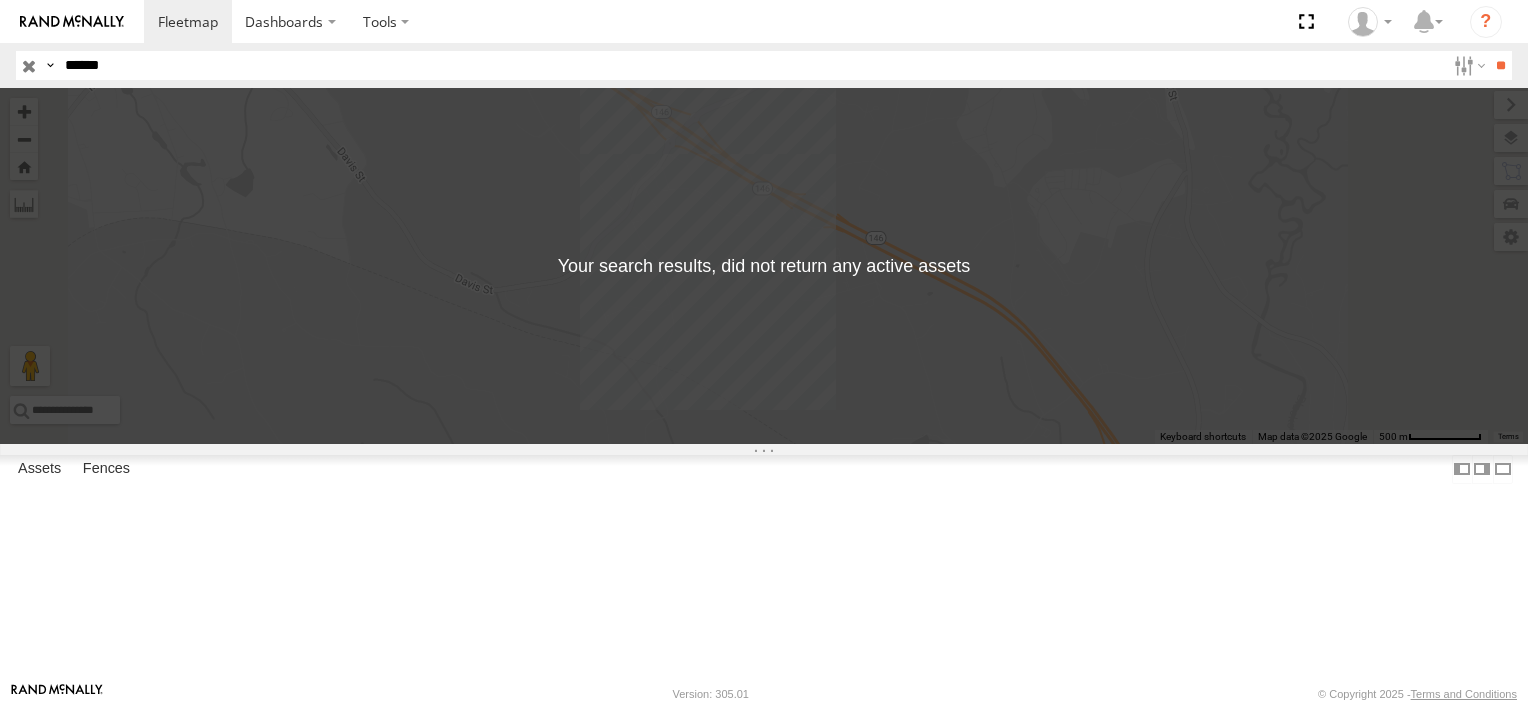 click on "******" at bounding box center (751, 65) 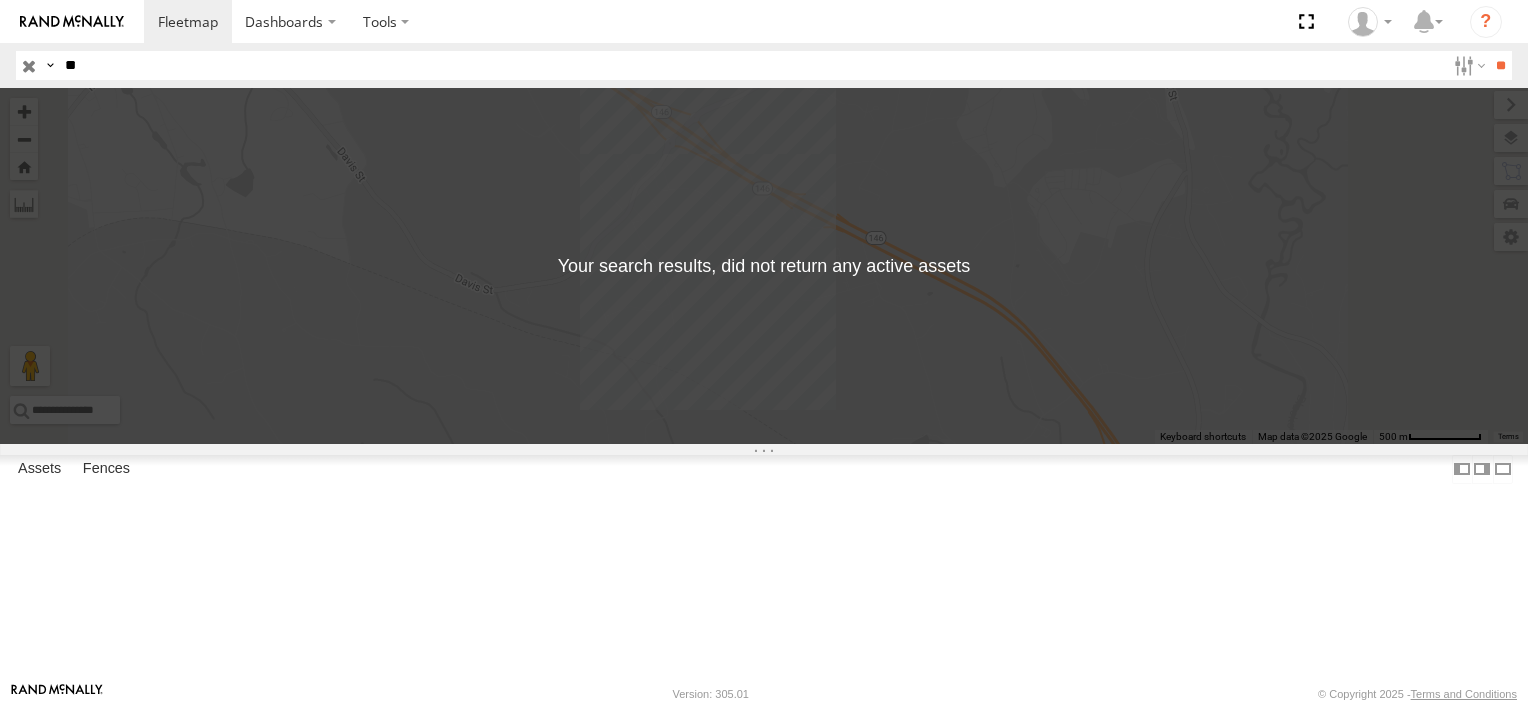 type on "*" 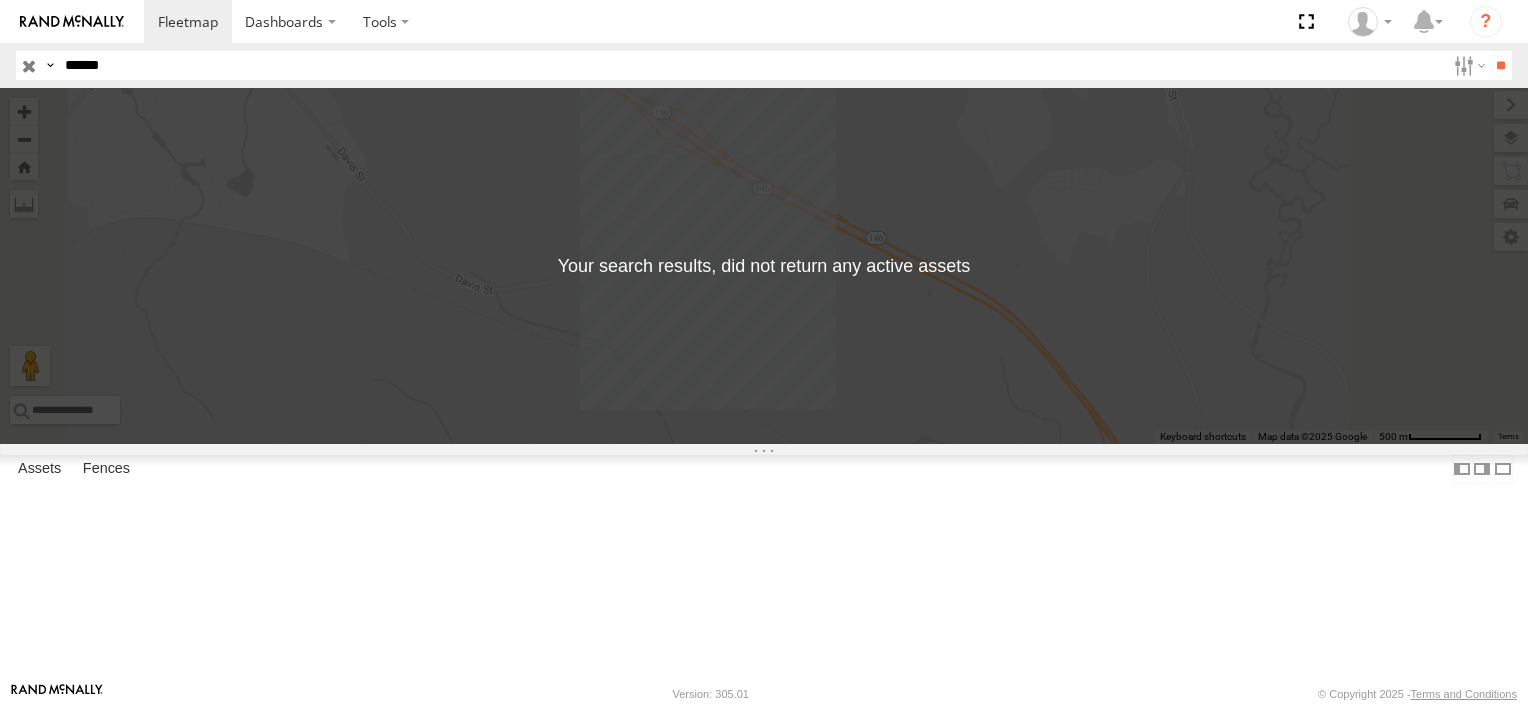 click on "**" at bounding box center (1500, 65) 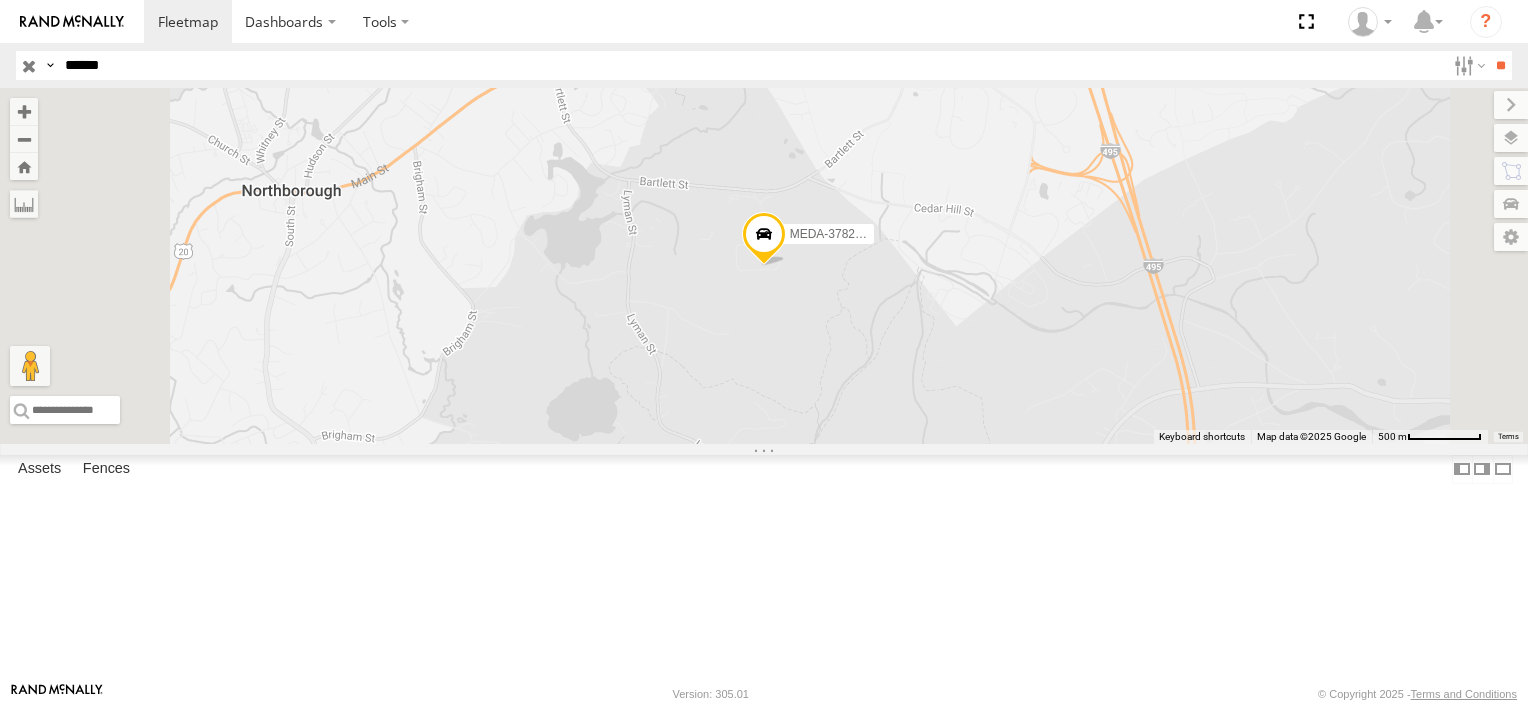 click on "Search Query
Asset ID
Asset Label
Registration
Manufacturer
Model
VIN
Job ID" at bounding box center (764, 65) 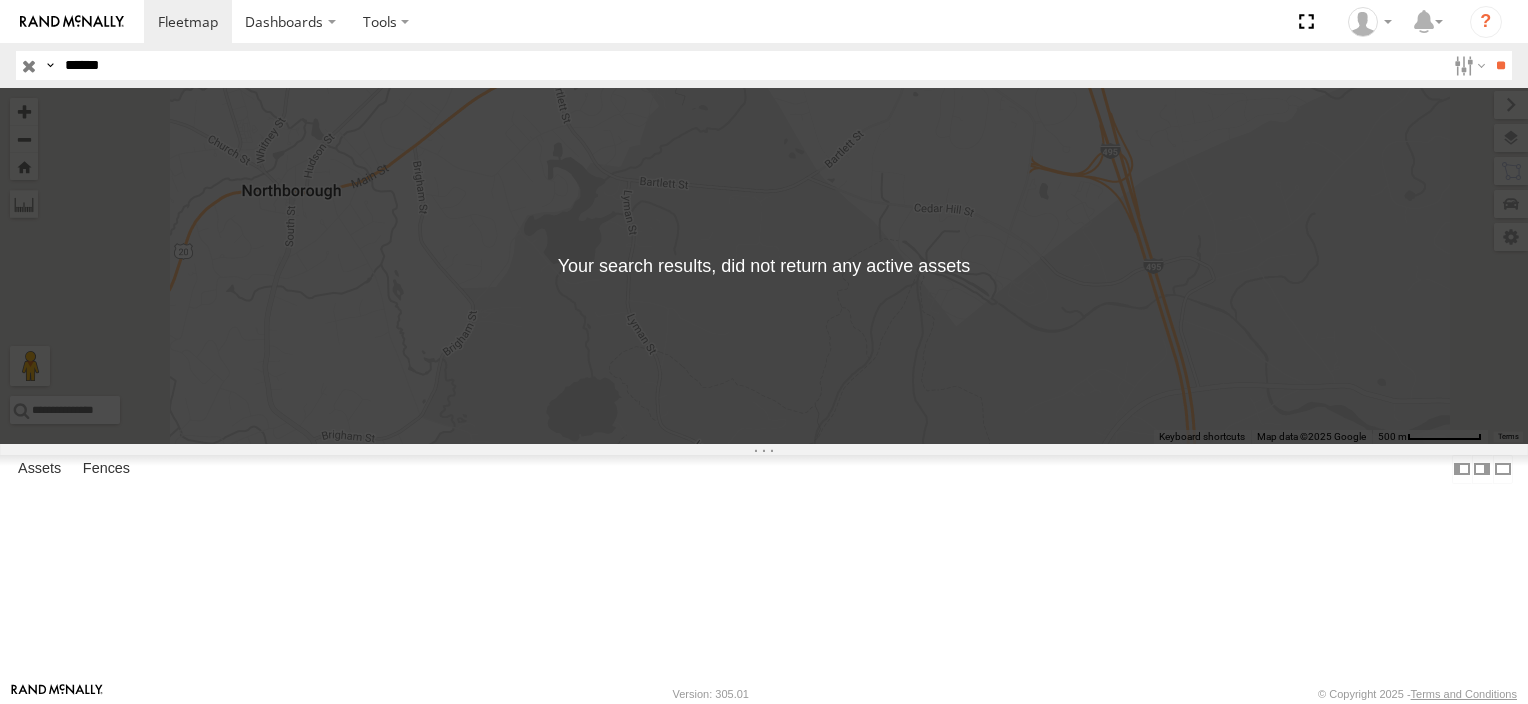 click on "******" at bounding box center (751, 65) 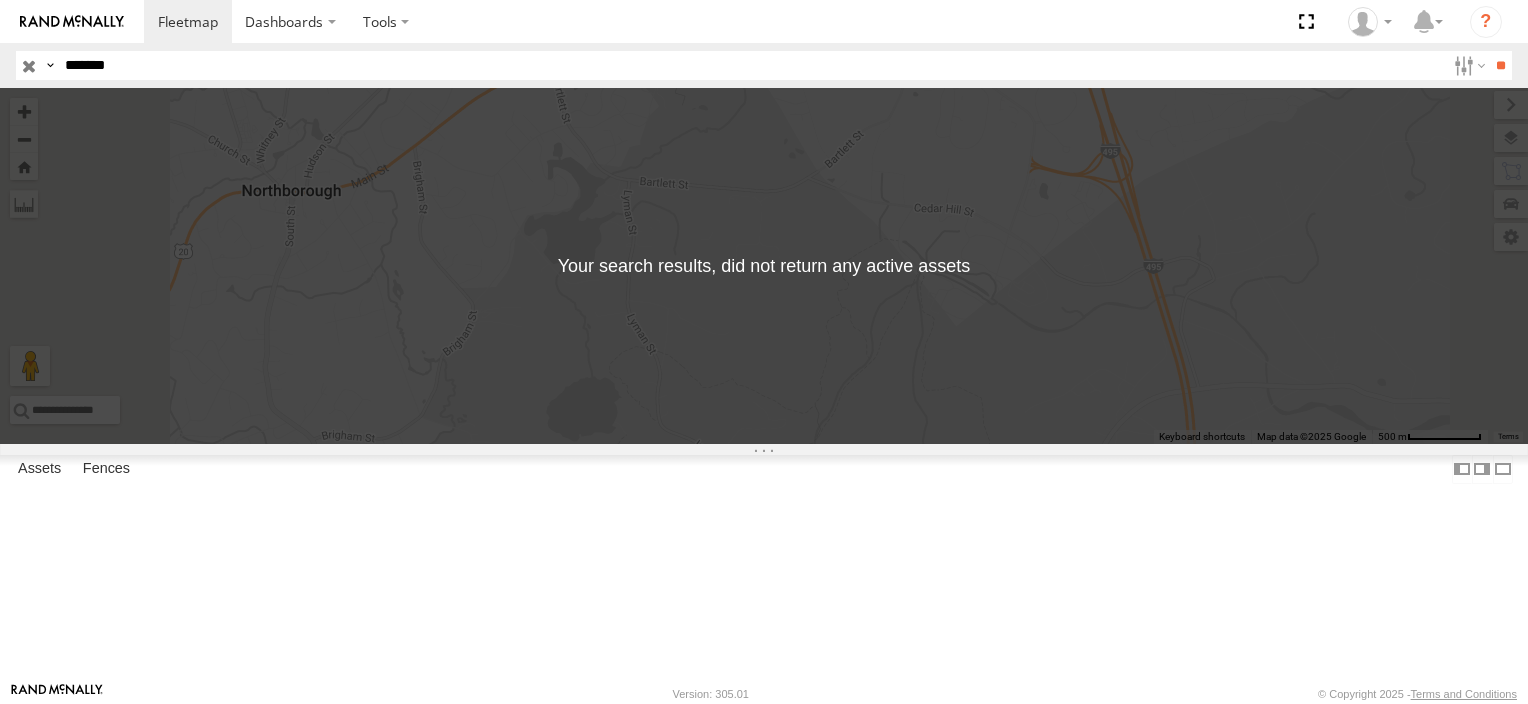 click on "**" at bounding box center (1500, 65) 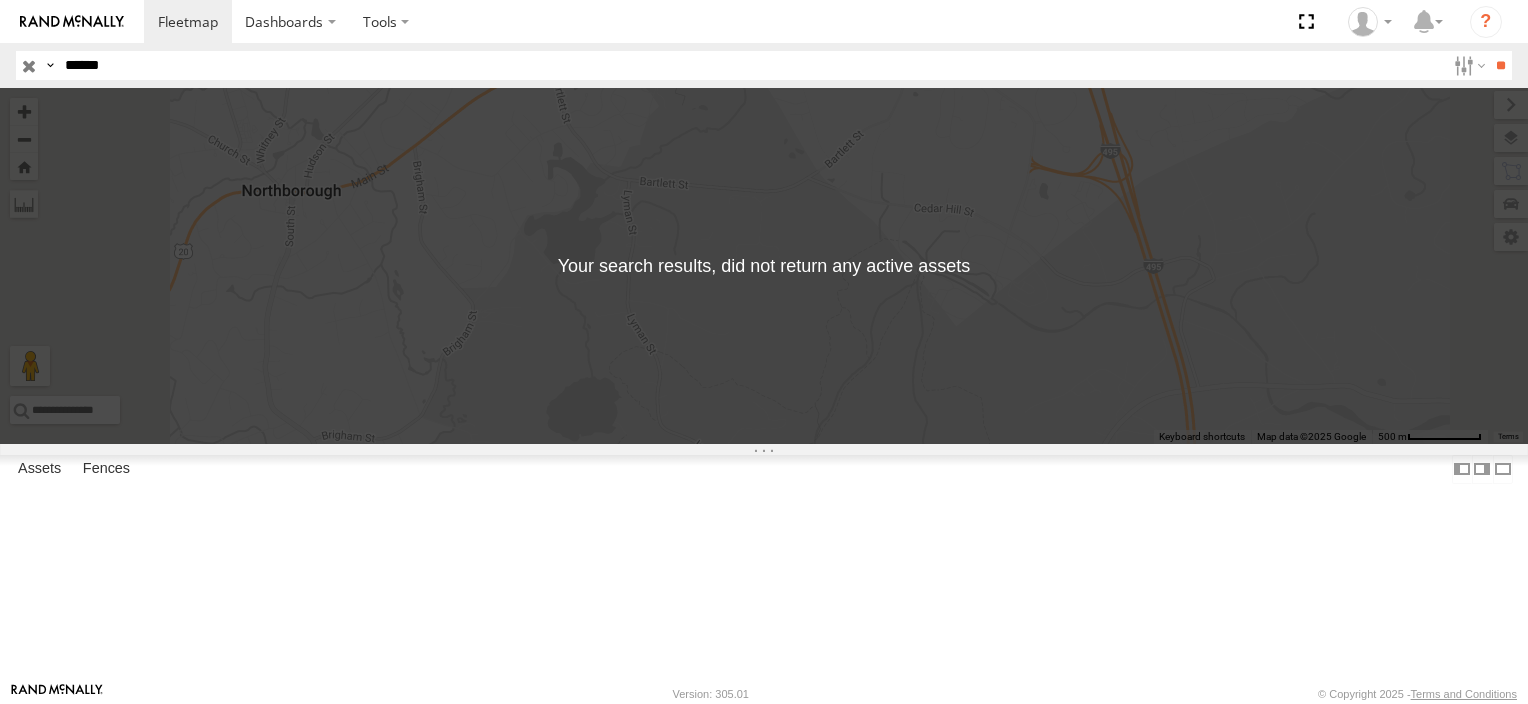 click on "**" at bounding box center [1500, 65] 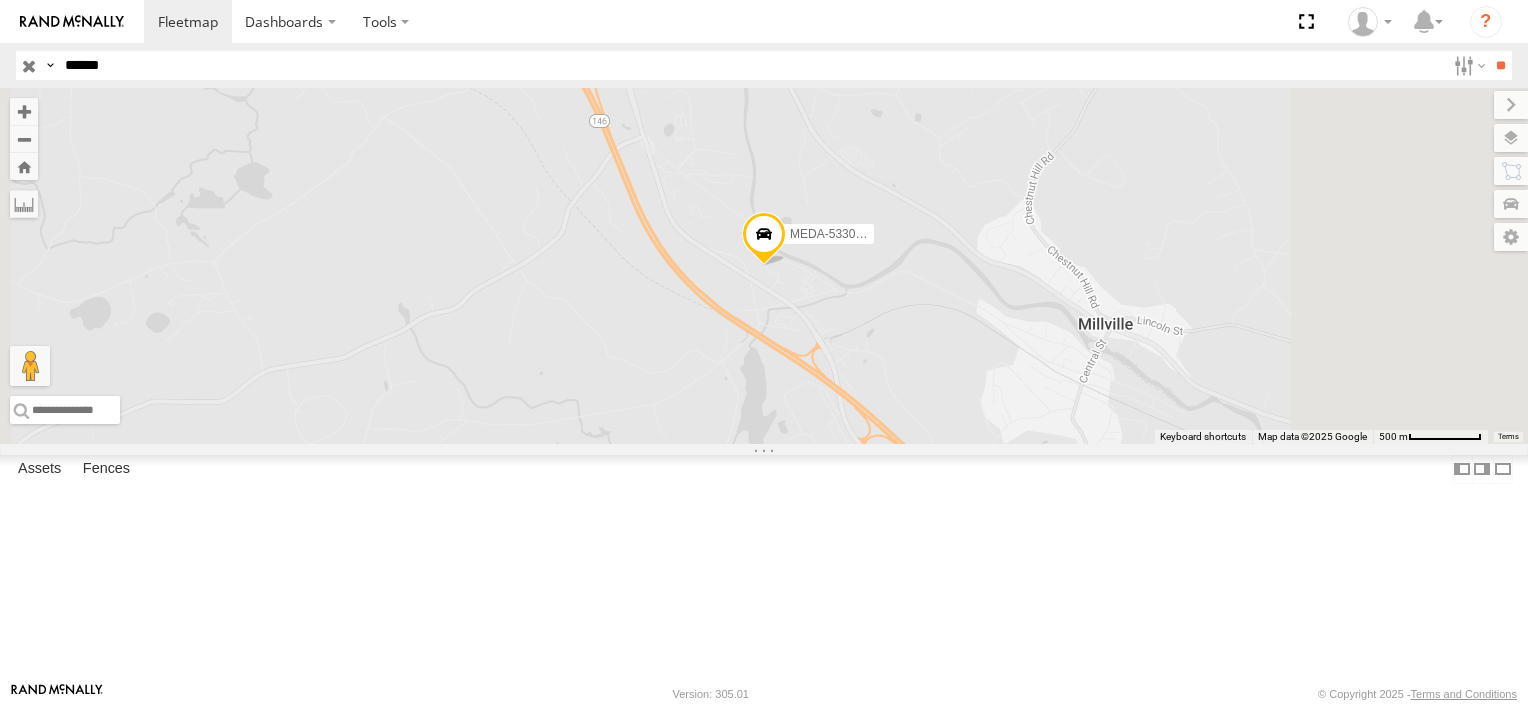 drag, startPoint x: 188, startPoint y: 55, endPoint x: -147, endPoint y: 80, distance: 335.93155 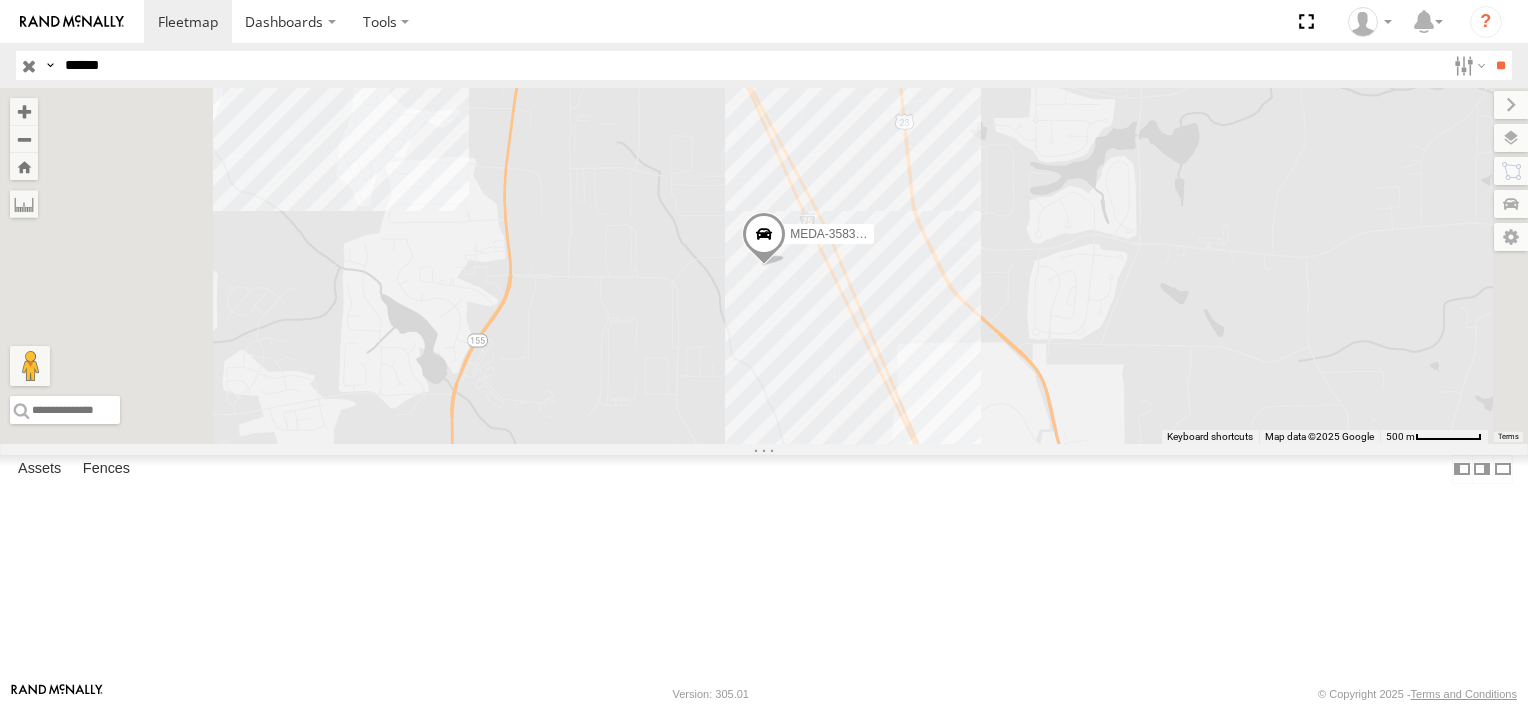 drag, startPoint x: 138, startPoint y: 66, endPoint x: -76, endPoint y: 56, distance: 214.23352 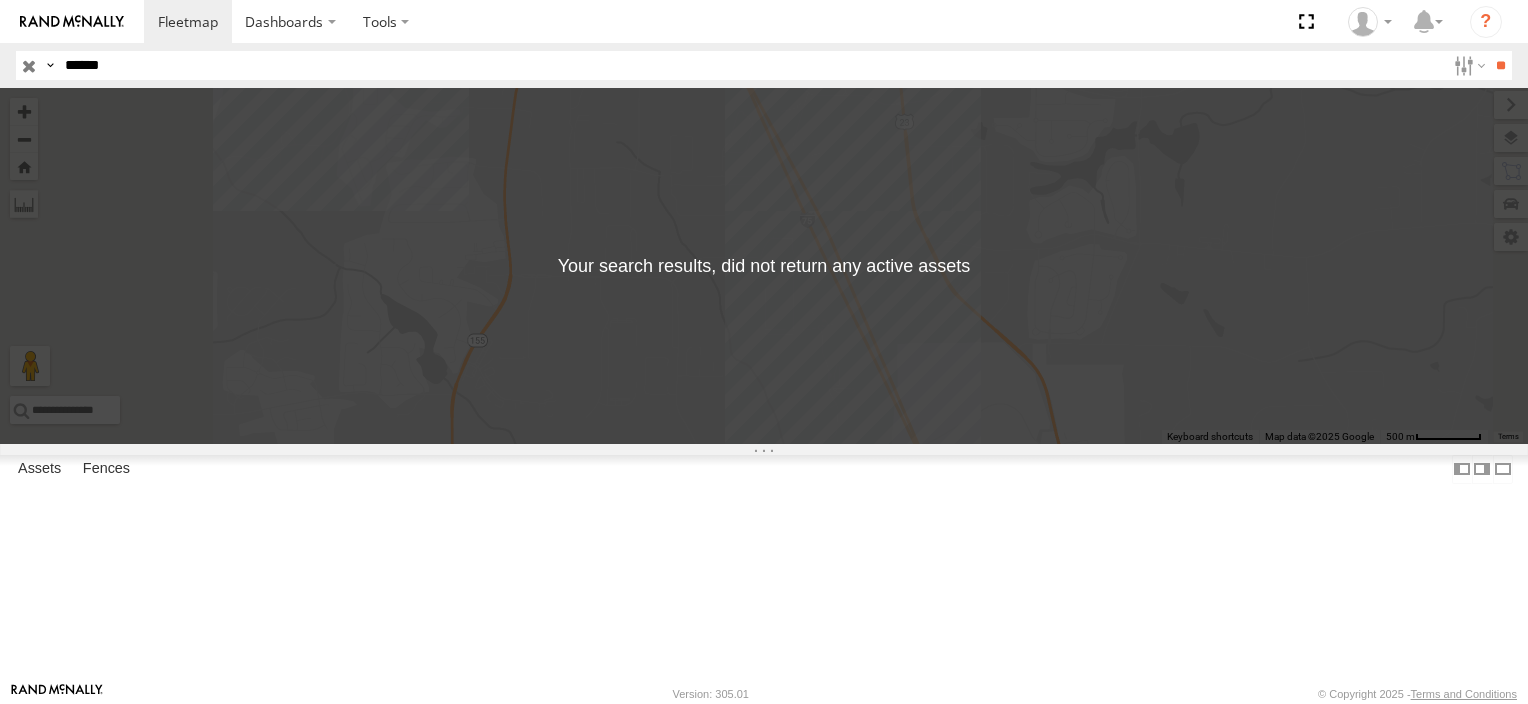 click on "Search Query
Asset ID
Asset Label
Registration
Manufacturer
Model
VIN
Job ID" at bounding box center (764, 65) 